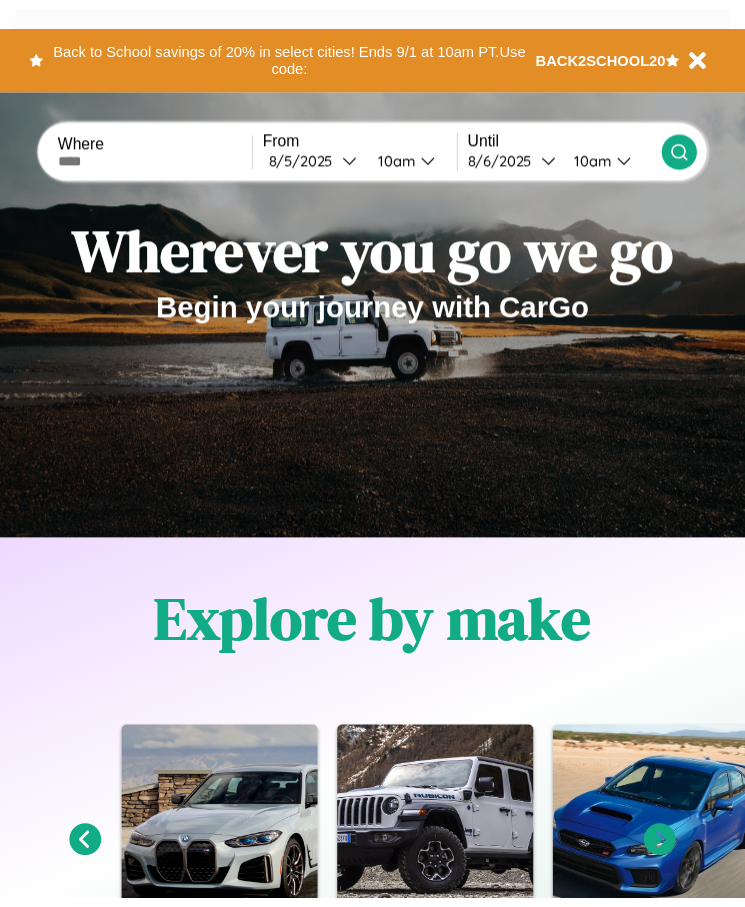 scroll, scrollTop: 0, scrollLeft: 0, axis: both 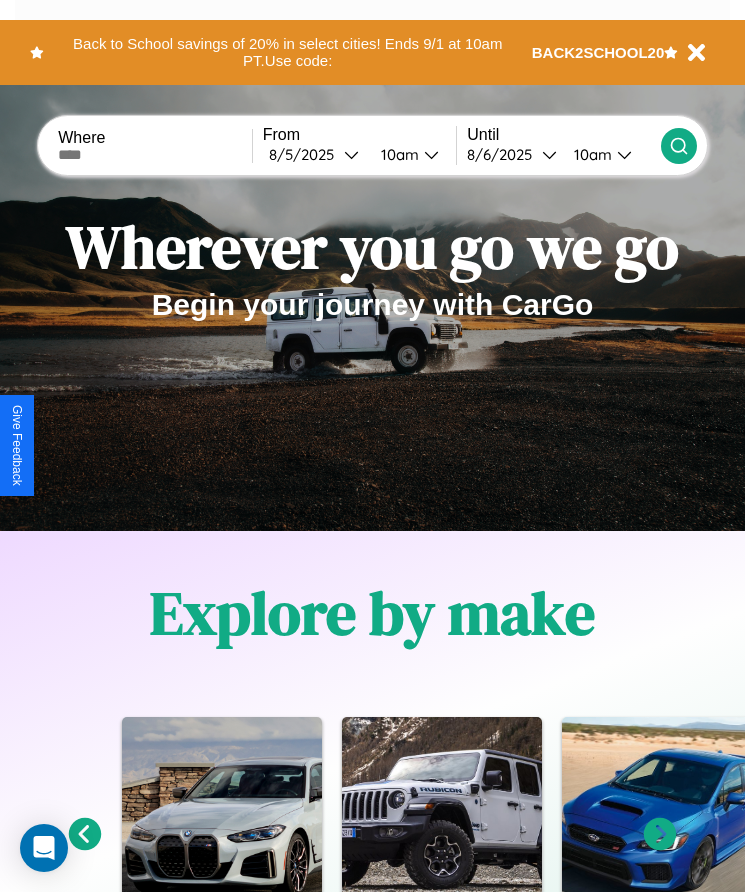 click at bounding box center (155, 155) 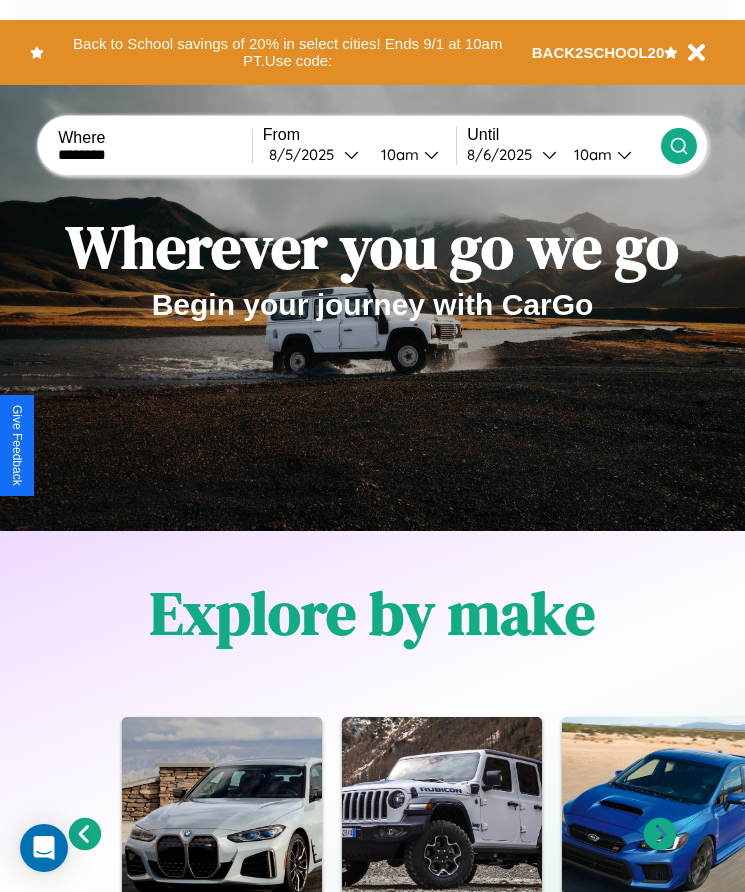 type on "********" 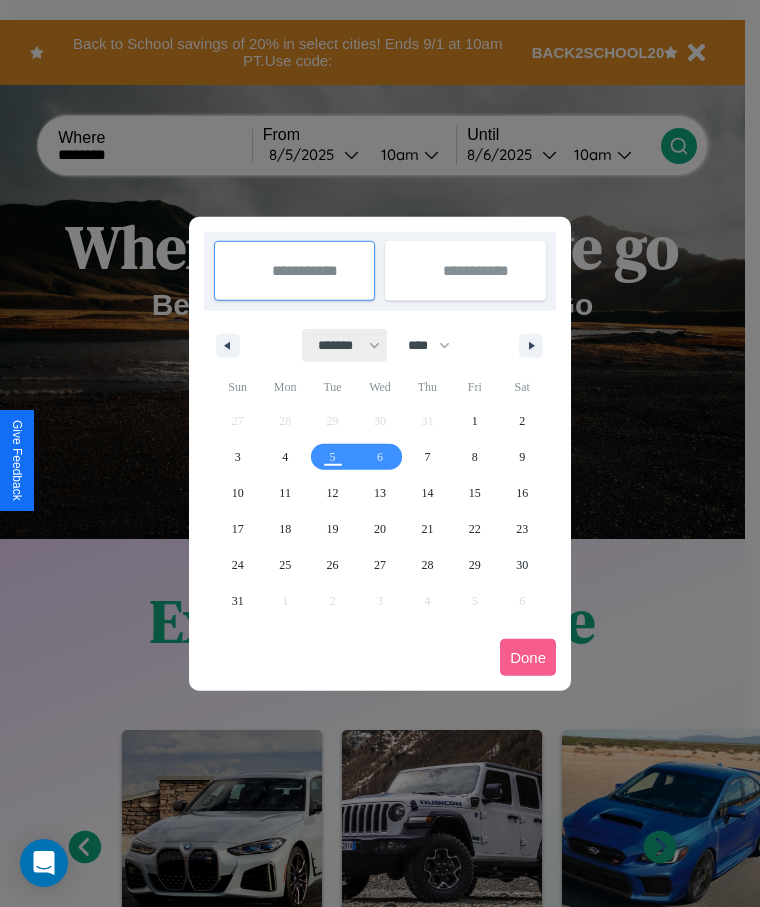 click on "******* ******** ***** ***** *** **** **** ****** ********* ******* ******** ********" at bounding box center [345, 345] 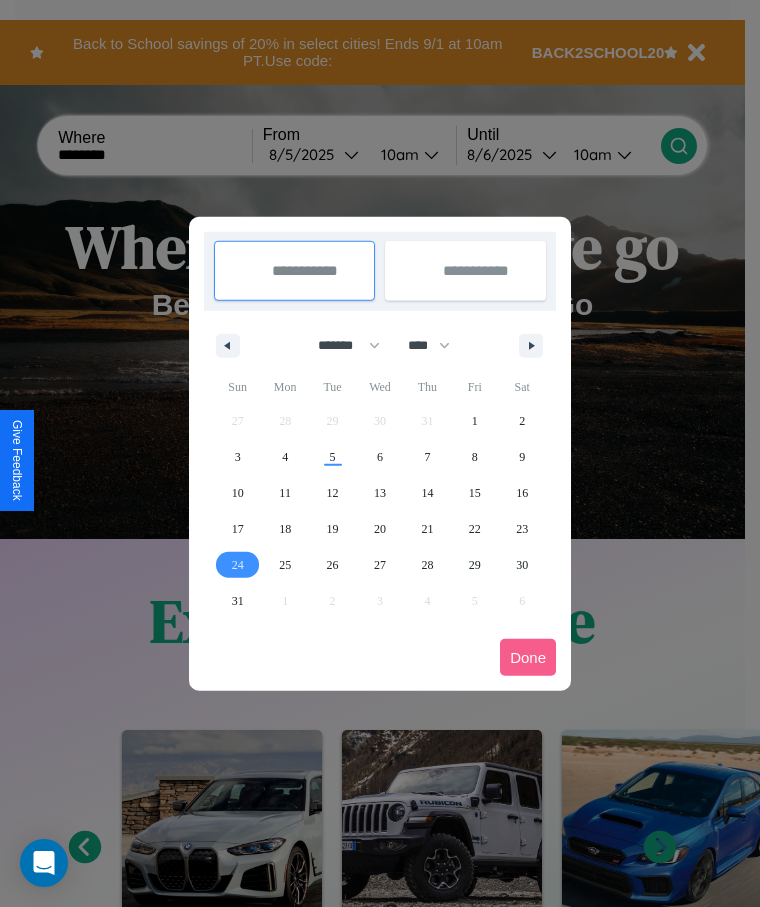 click on "24" at bounding box center [238, 565] 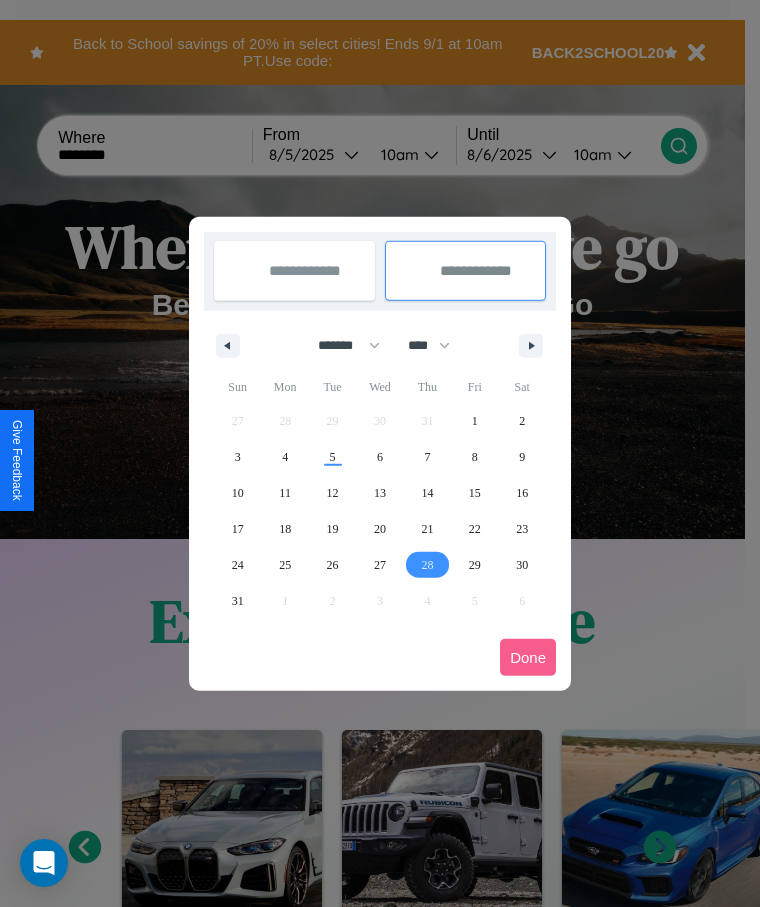 click on "28" at bounding box center (427, 565) 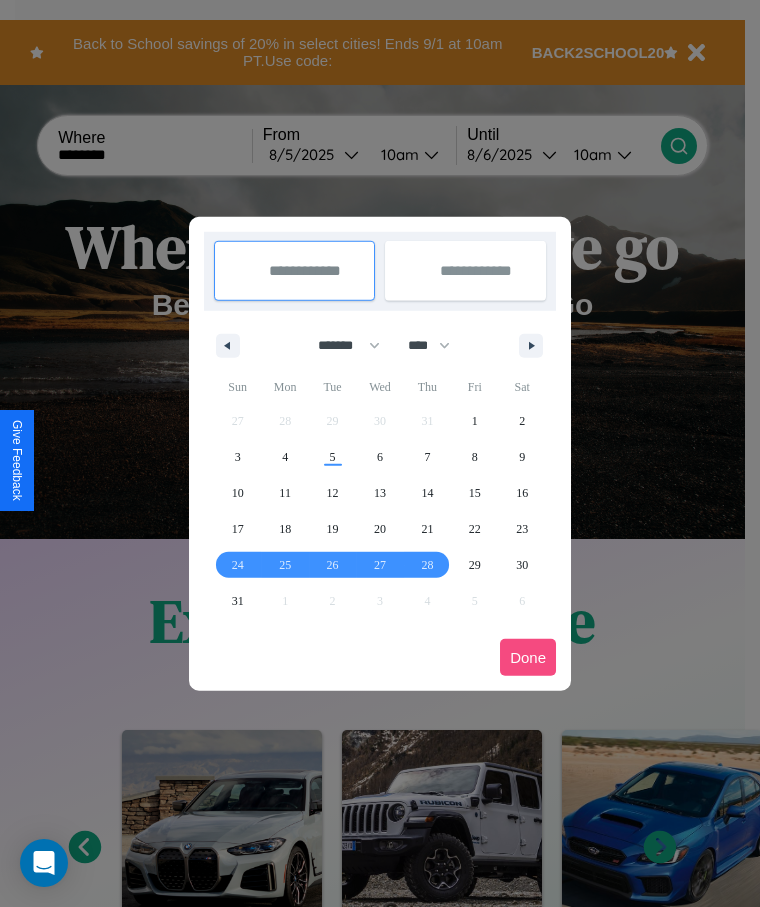 click on "Done" at bounding box center [528, 657] 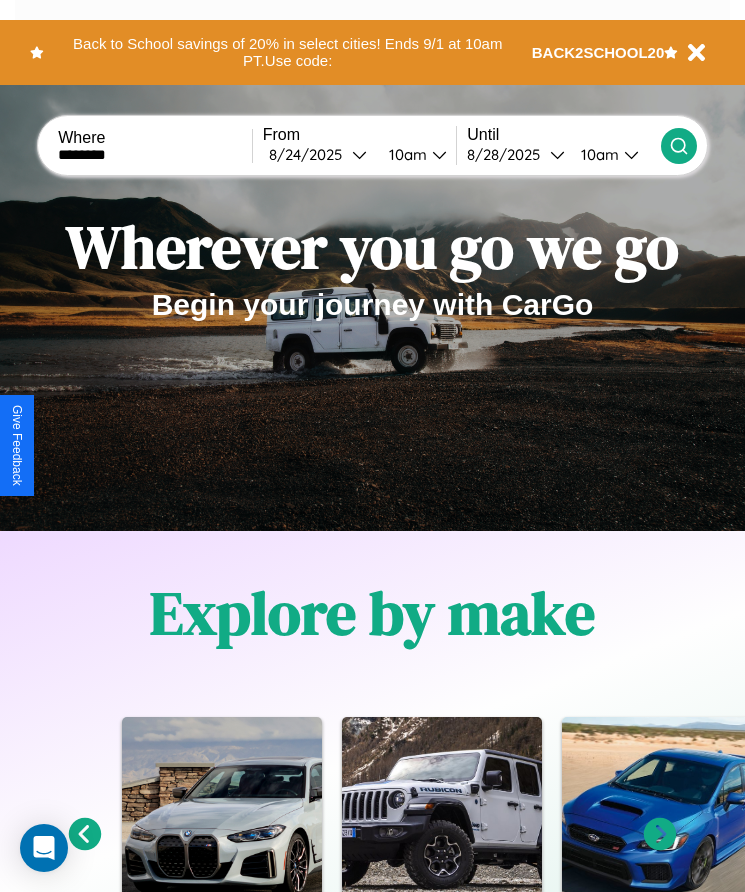 click on "10am" at bounding box center (405, 154) 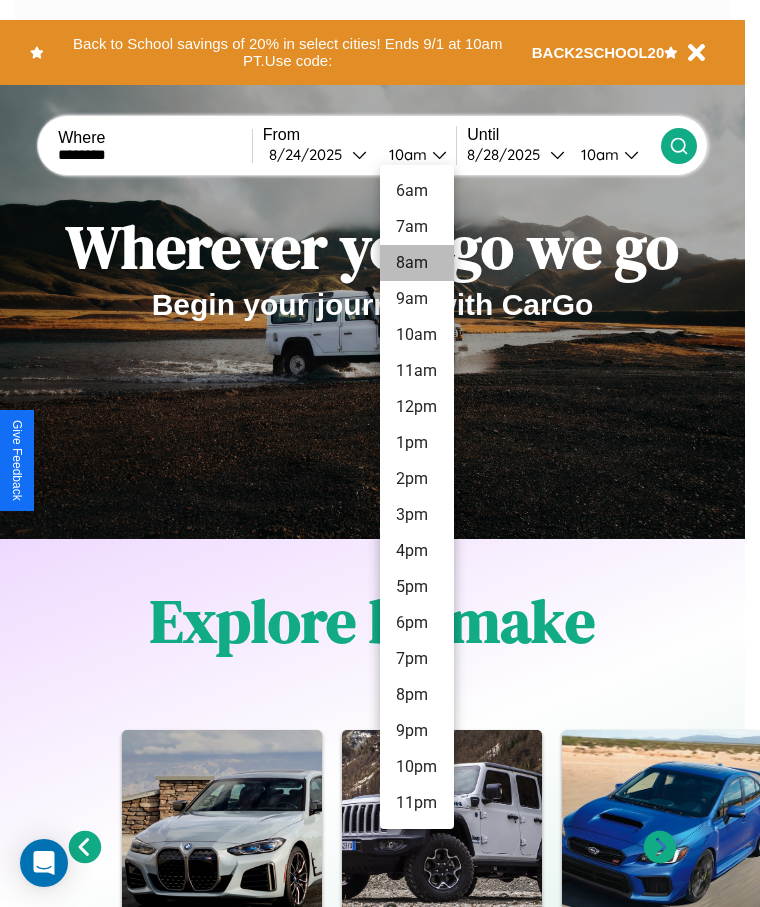 click on "8am" at bounding box center (417, 263) 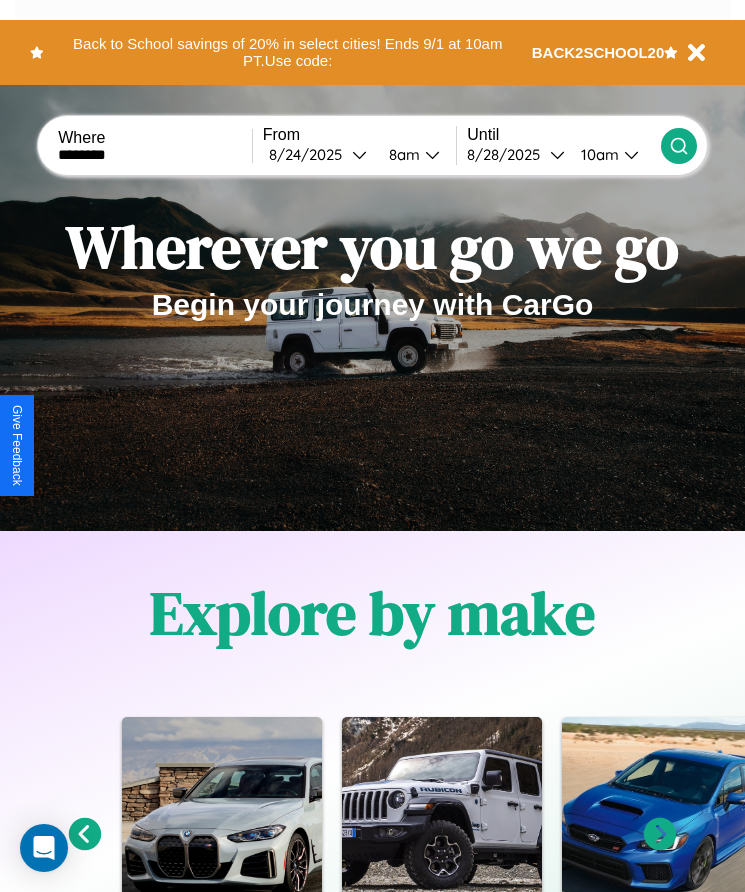 click 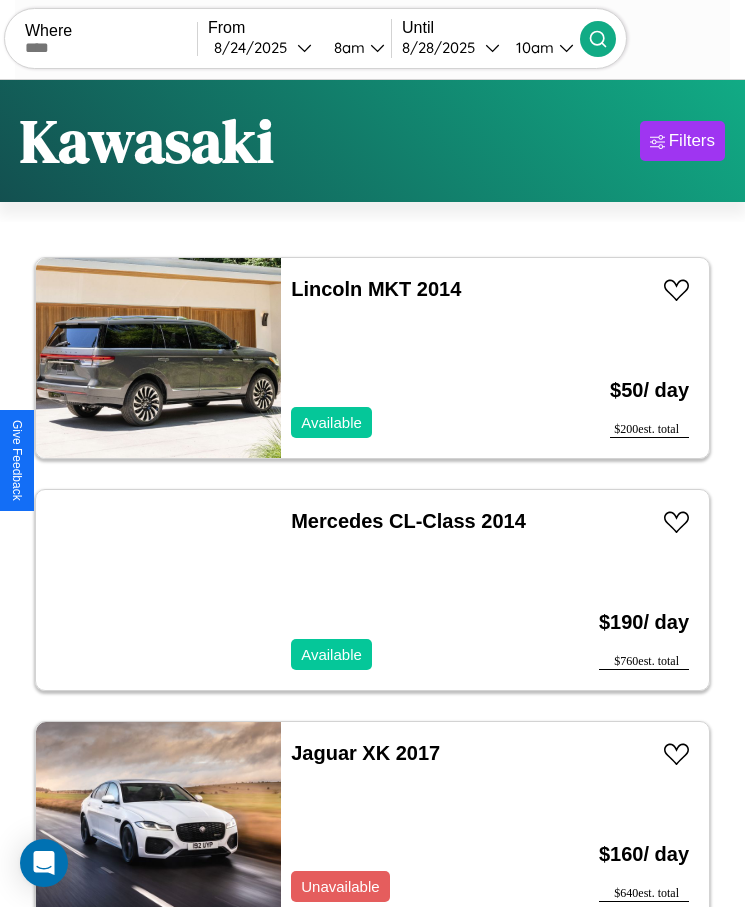scroll, scrollTop: 48, scrollLeft: 0, axis: vertical 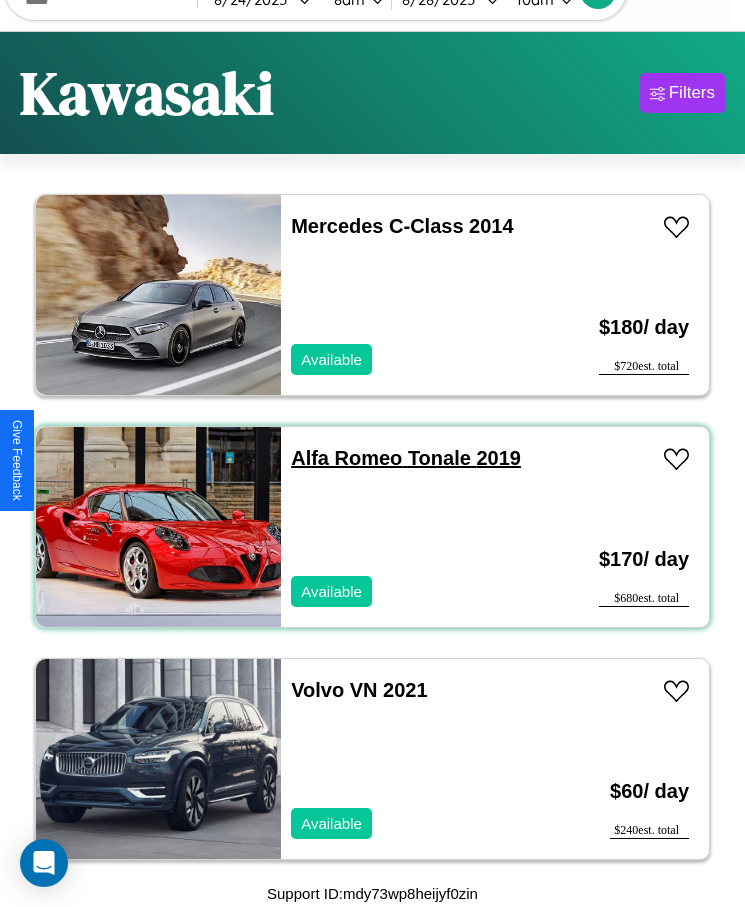 click on "Alfa Romeo   Tonale   2019" at bounding box center [406, 458] 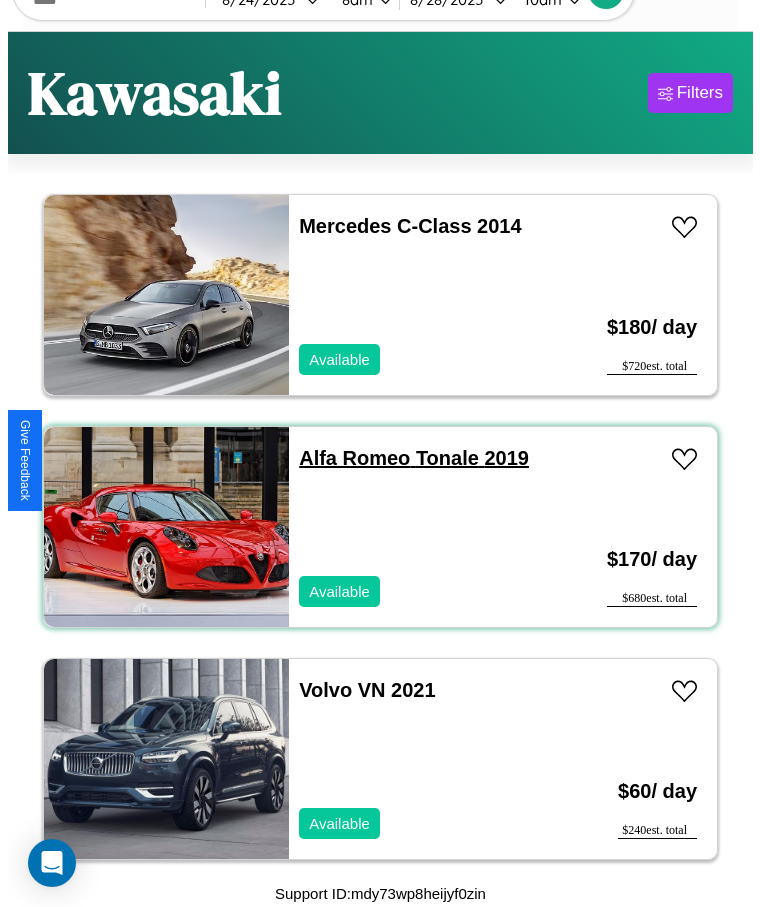 scroll, scrollTop: 0, scrollLeft: 0, axis: both 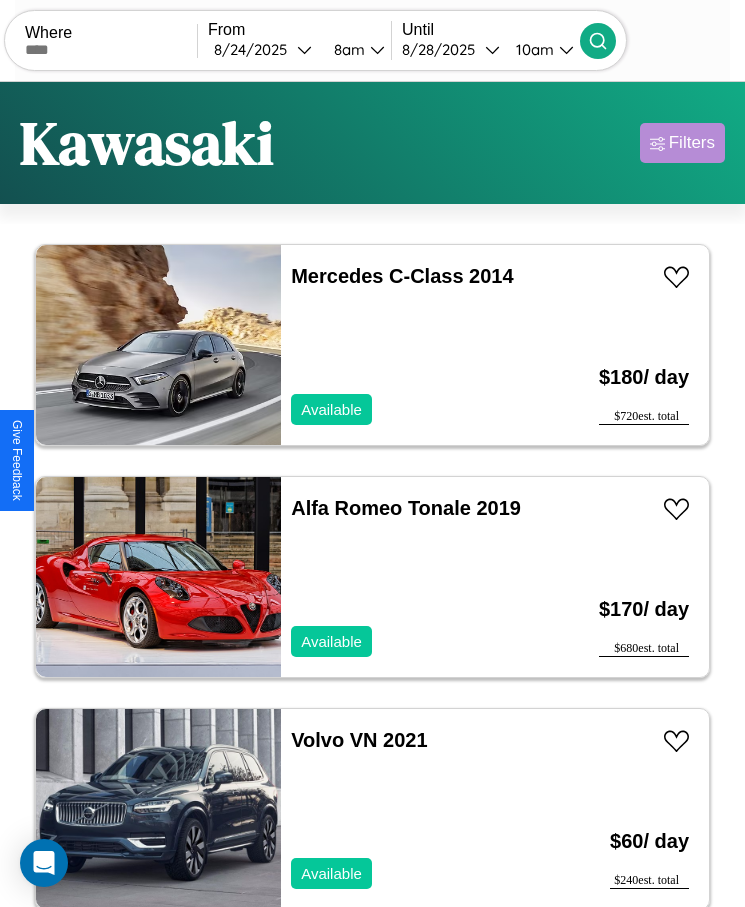 click on "Filters" at bounding box center (692, 143) 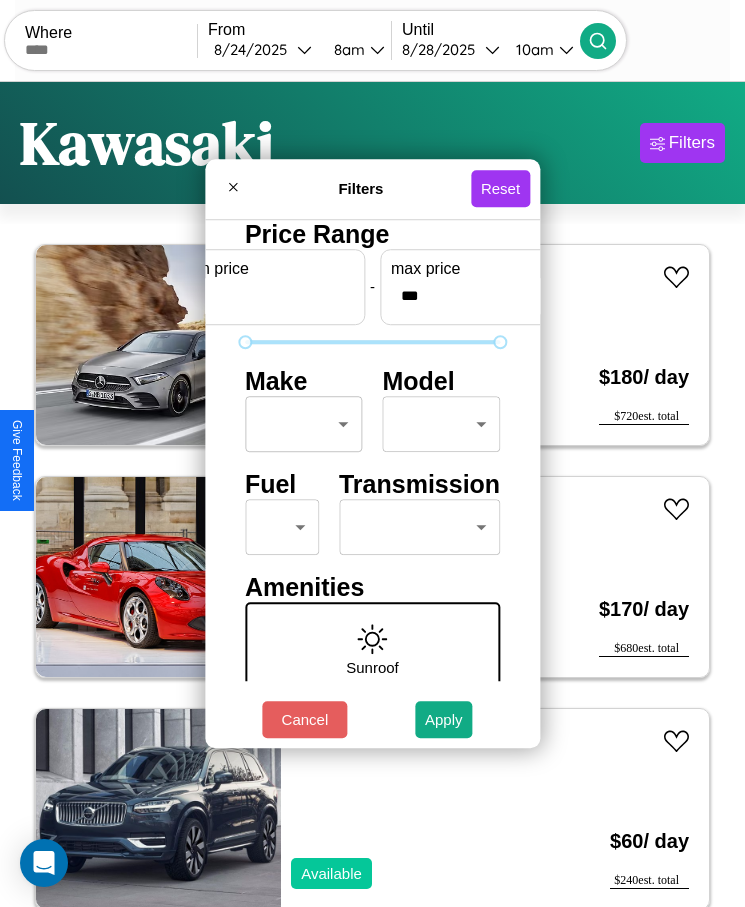 click on "CarGo Where From 8 / 24 / 2025 8am Until 8 / 28 / 2025 10am Become a Host Login Sign Up Kawasaki Filters 120  cars in this area These cars can be picked up in this city. Lincoln   MKT   2014 Available $ 50  / day $ 200  est. total Mercedes   CL-Class   2014 Available $ 190  / day $ 760  est. total Jaguar   XK   2017 Unavailable $ 160  / day $ 640  est. total Hyundai   Hyundai Steel Industries, Inc.   2014 Available $ 180  / day $ 720  est. total Chevrolet   Trailblazer   2014 Available $ 200  / day $ 800  est. total Hummer   H3T   2017 Unavailable $ 130  / day $ 520  est. total Alfa Romeo   Stelvio   2014 Unavailable $ 120  / day $ 480  est. total Hyundai   Genesis Coupe   2024 Unavailable $ 60  / day $ 240  est. total Jeep   J-10   2021 Available $ 100  / day $ 400  est. total Buick   Regal   2020 Available $ 40  / day $ 160  est. total Chrysler   TC   2024 Available $ 120  / day $ 480  est. total GMC   S6   2022 Available $ 160  / day $ 640  est. total Honda   Prologue   2014 Unavailable $ 70  / day $ 280" at bounding box center [372, 478] 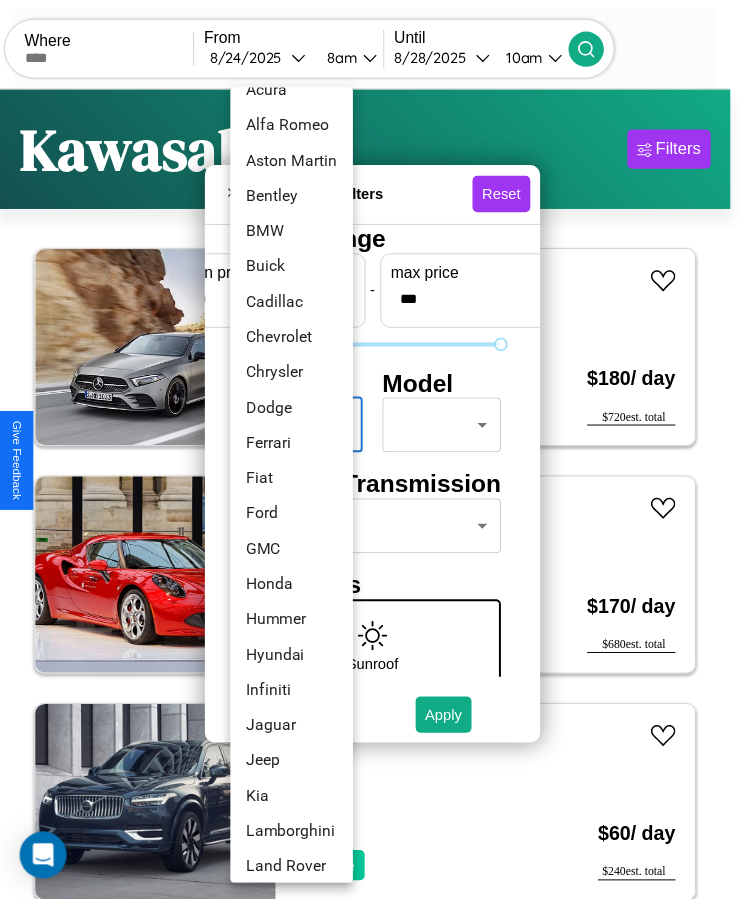 scroll, scrollTop: 161, scrollLeft: 0, axis: vertical 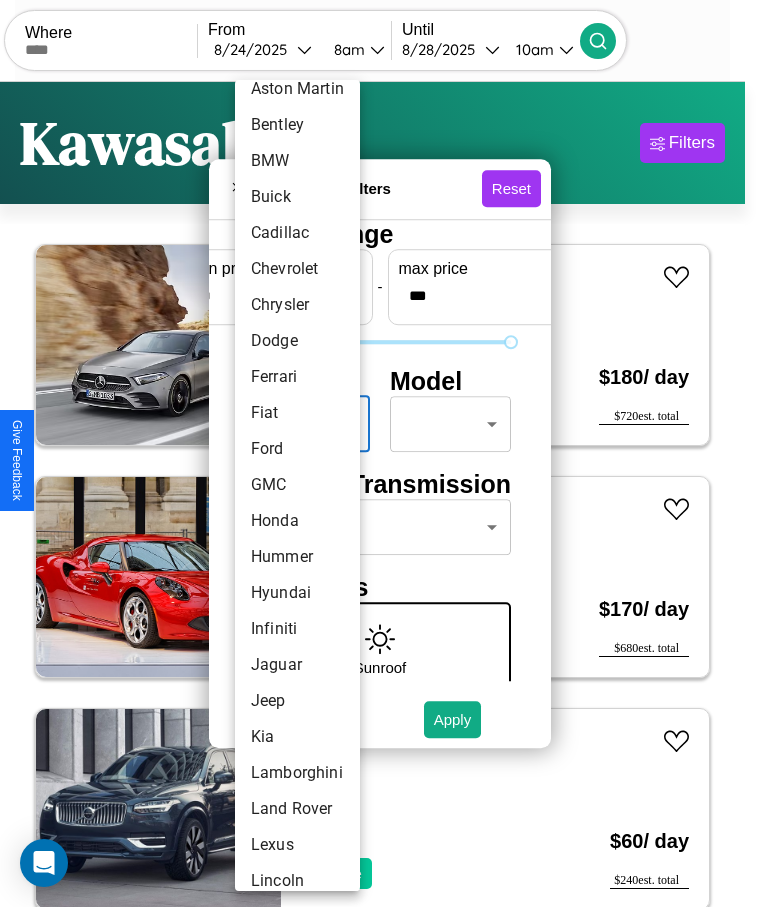 click on "GMC" at bounding box center (297, 485) 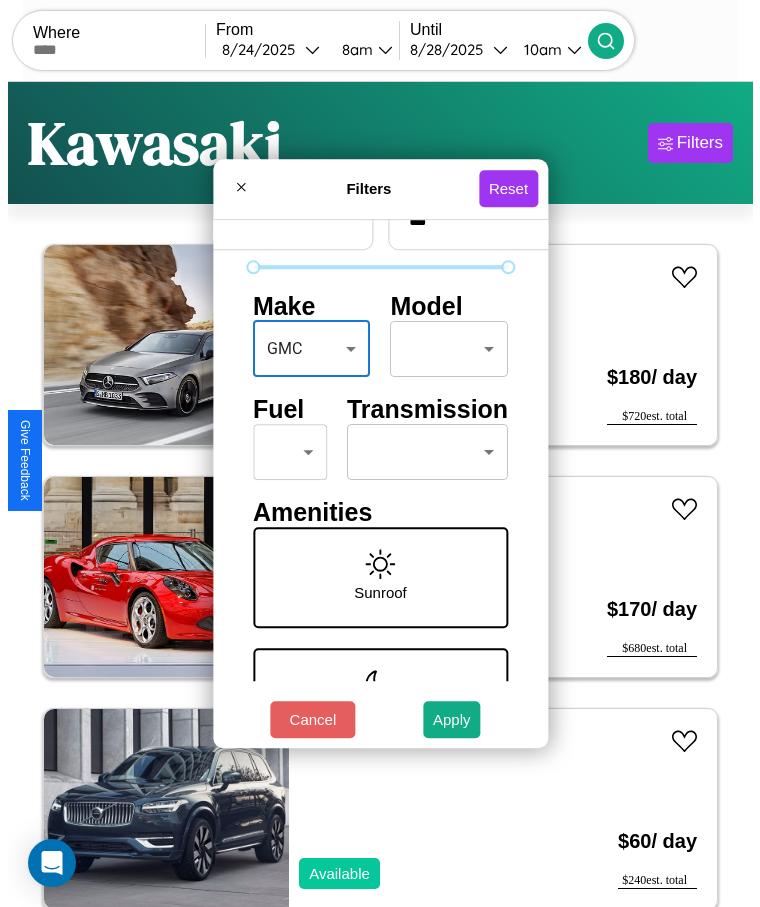 scroll, scrollTop: 85, scrollLeft: 0, axis: vertical 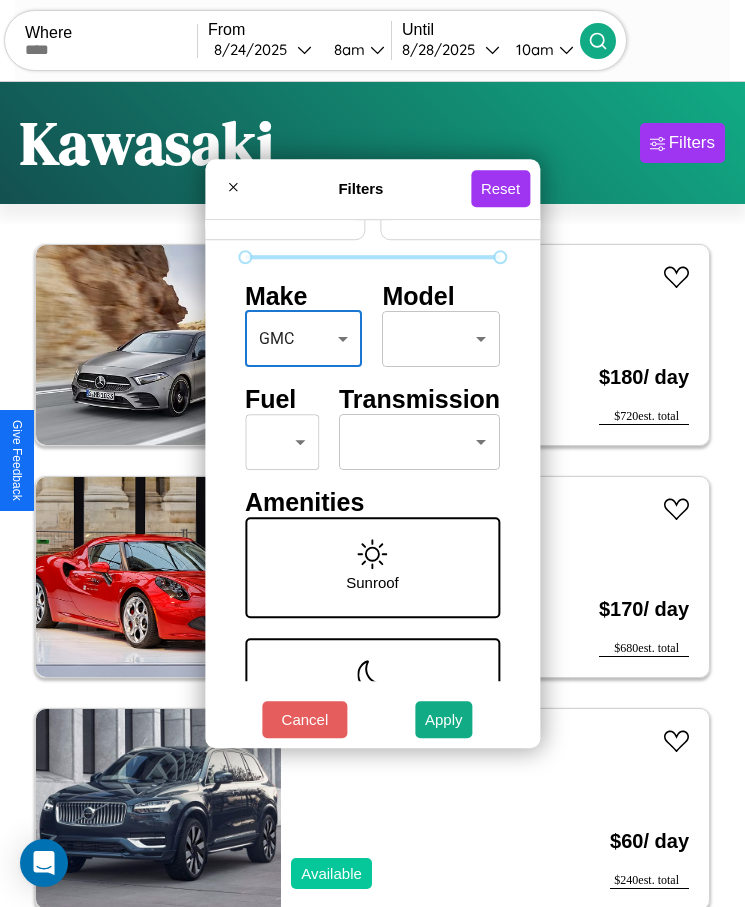 click on "CarGo Where From 8 / 24 / 2025 8am Until 8 / 28 / 2025 10am Become a Host Login Sign Up Kawasaki Filters 120  cars in this area These cars can be picked up in this city. Lincoln   MKT   2014 Available $ 50  / day $ 200  est. total Mercedes   CL-Class   2014 Available $ 190  / day $ 760  est. total Jaguar   XK   2017 Unavailable $ 160  / day $ 640  est. total Hyundai   Hyundai Steel Industries, Inc.   2014 Available $ 180  / day $ 720  est. total Chevrolet   Trailblazer   2014 Available $ 200  / day $ 800  est. total Hummer   H3T   2017 Unavailable $ 130  / day $ 520  est. total Alfa Romeo   Stelvio   2014 Unavailable $ 120  / day $ 480  est. total Hyundai   Genesis Coupe   2024 Unavailable $ 60  / day $ 240  est. total Jeep   J-10   2021 Available $ 100  / day $ 400  est. total Buick   Regal   2020 Available $ 40  / day $ 160  est. total Chrysler   TC   2024 Available $ 120  / day $ 480  est. total GMC   S6   2022 Available $ 160  / day $ 640  est. total Honda   Prologue   2014 Unavailable $ 70  / day $ 280" at bounding box center (372, 478) 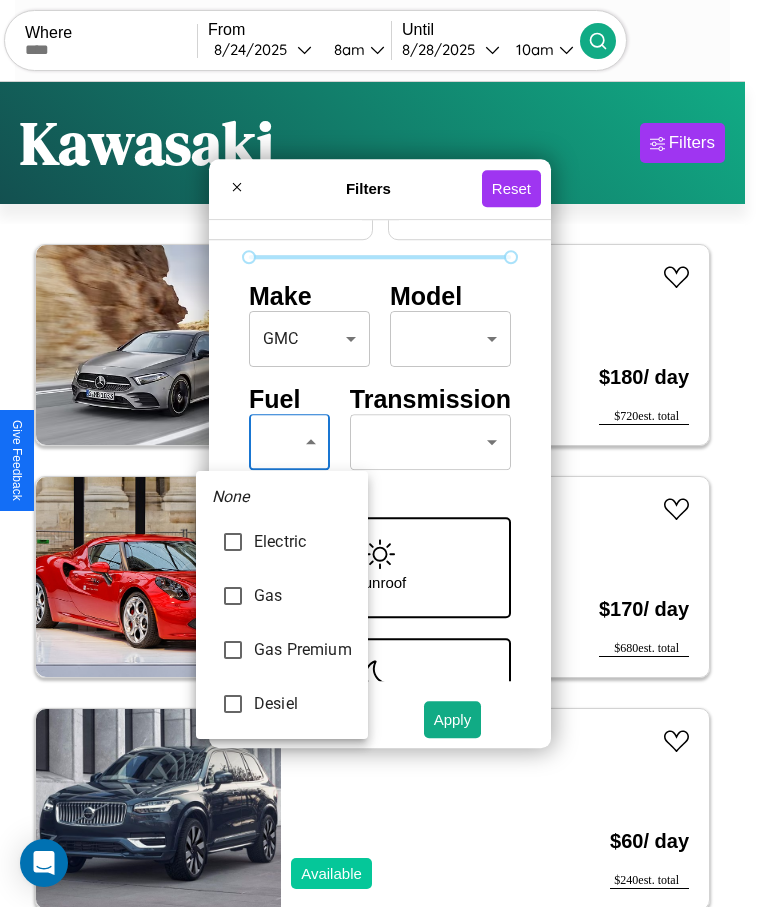type on "******" 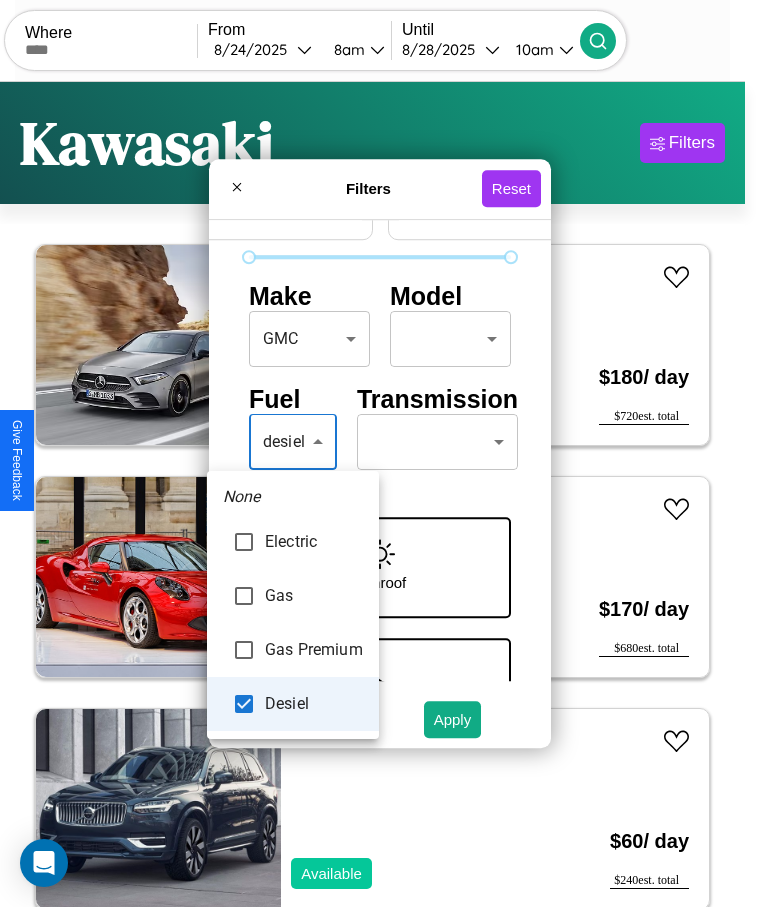 click at bounding box center (380, 453) 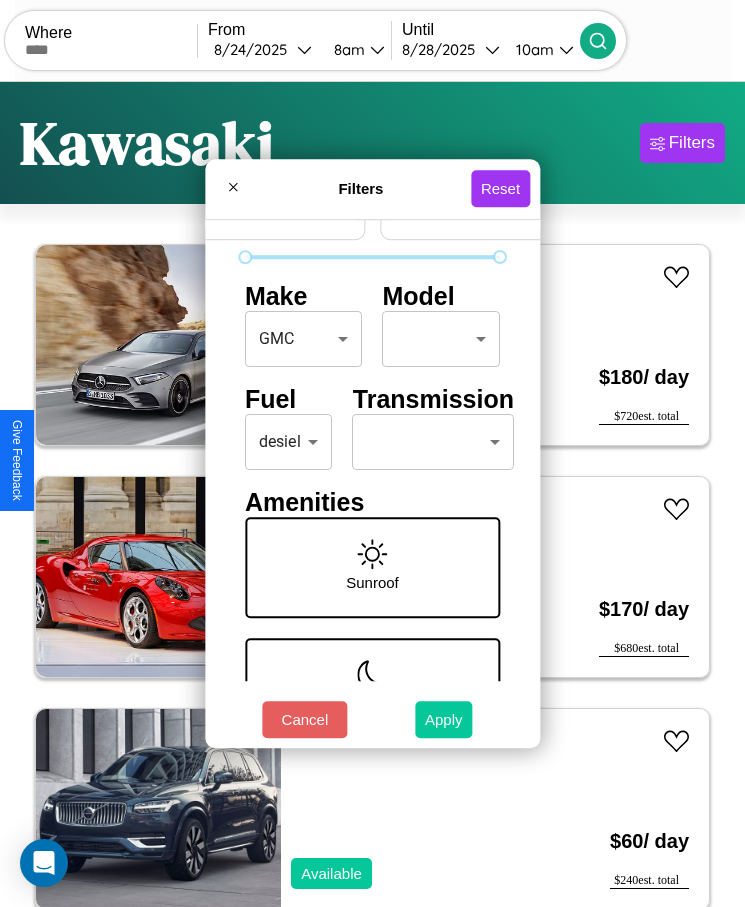 click on "Apply" at bounding box center [444, 719] 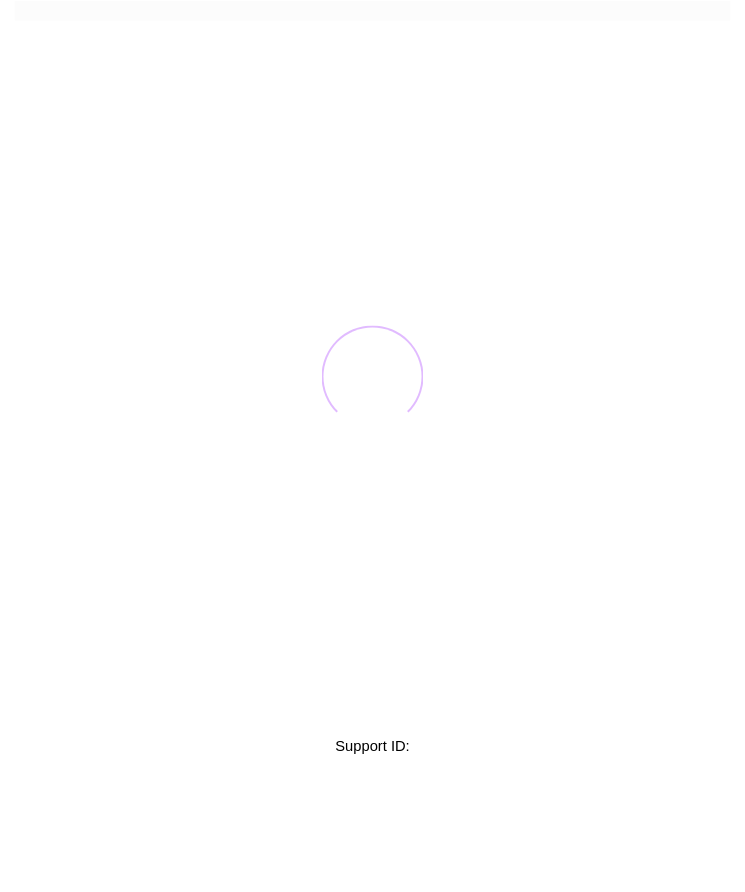 scroll, scrollTop: 0, scrollLeft: 0, axis: both 